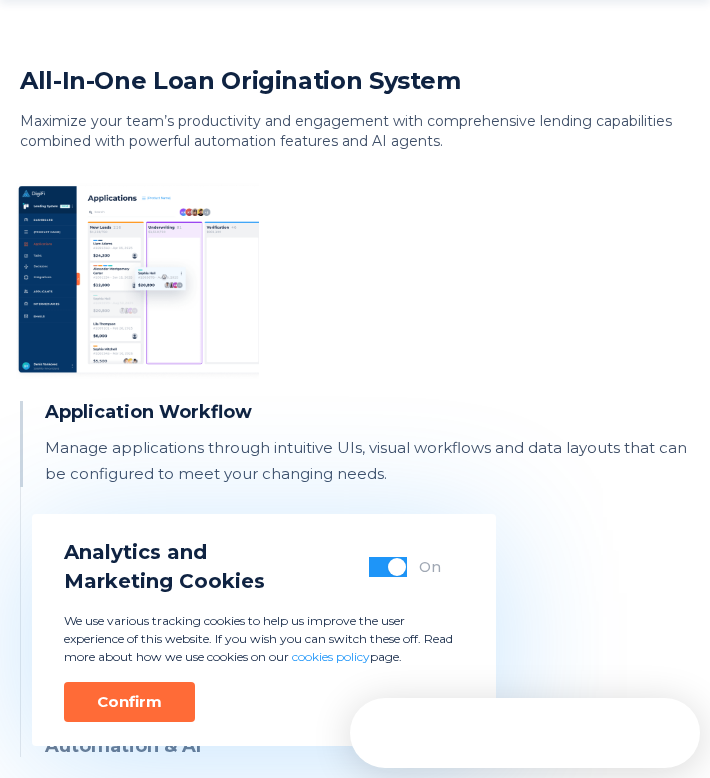 scroll, scrollTop: 750, scrollLeft: 0, axis: vertical 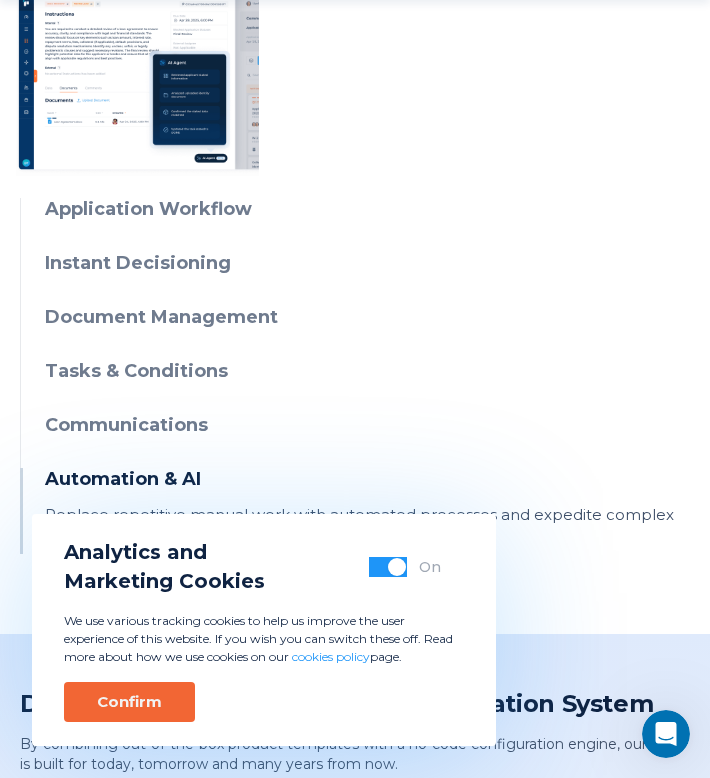click on "Confirm" at bounding box center (129, 702) 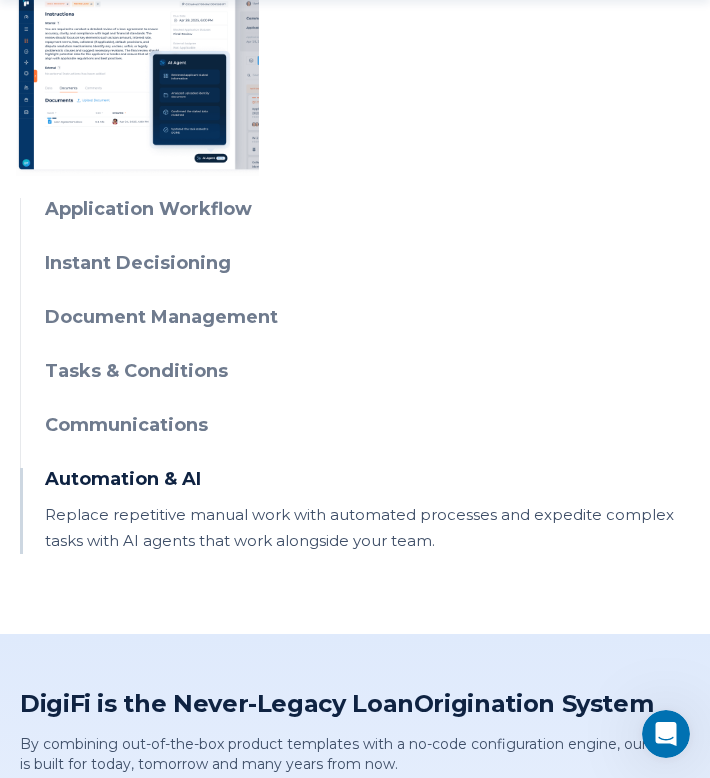 click on "Application Workflow" at bounding box center (367, 209) 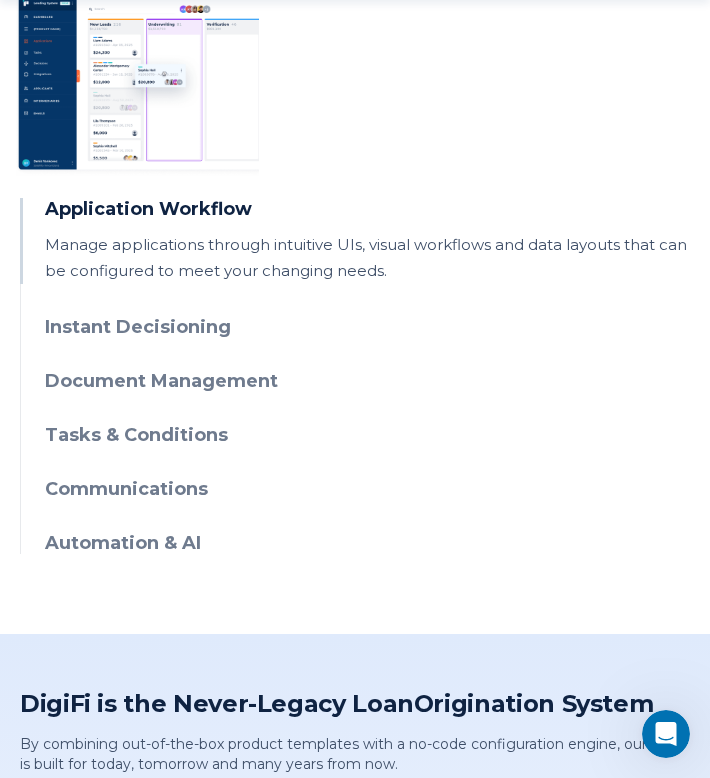 click on "Application Workflow Manage applications through intuitive UIs, visual workflows and data layouts that can be configured to meet your changing needs. Instant Decisioning Run instant, accurate and auditable lending decisions to assess creditworthiness, set pricing, verify information and more. Document Management Upload files, generate documents, trigger e-sign and securely request files, while making it easy to view, download or manage any document. Tasks & Conditions Streamline loan origination workflows with tasks that include data, documents and more to enable seamless collaboration on applications. Communications Send and track emails and text messages and calls to contact applicants across multiple channels and accelerate loan originations. Automation & AI Replace repetitive manual work with automated processes and expedite complex tasks with AI agents that work alongside your team." at bounding box center (355, 376) 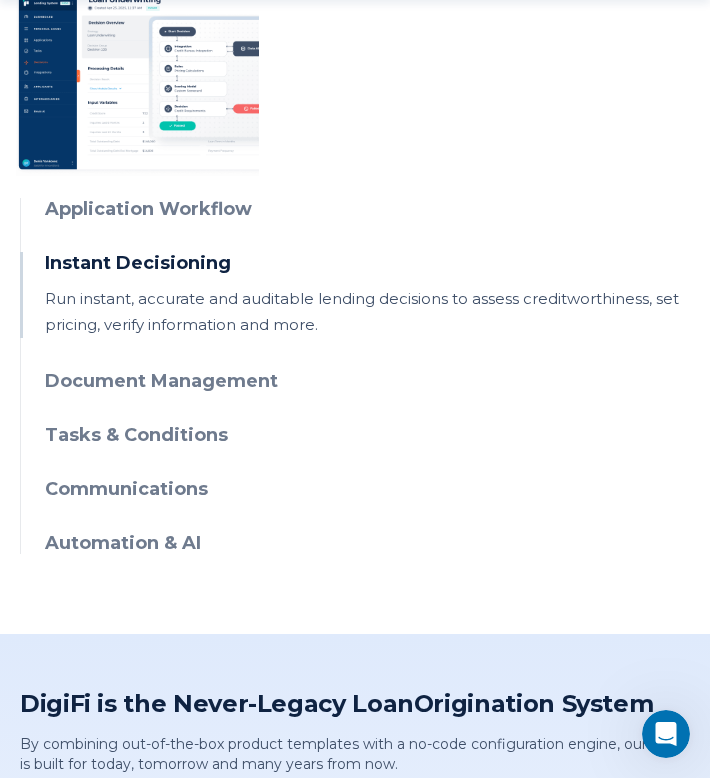 click on "Document Management" at bounding box center [367, 209] 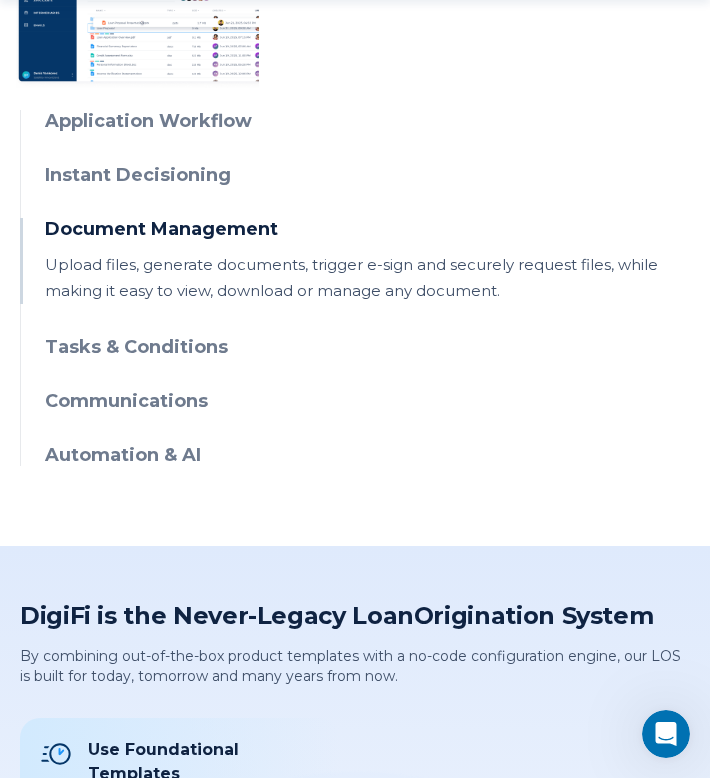 scroll, scrollTop: 1003, scrollLeft: 0, axis: vertical 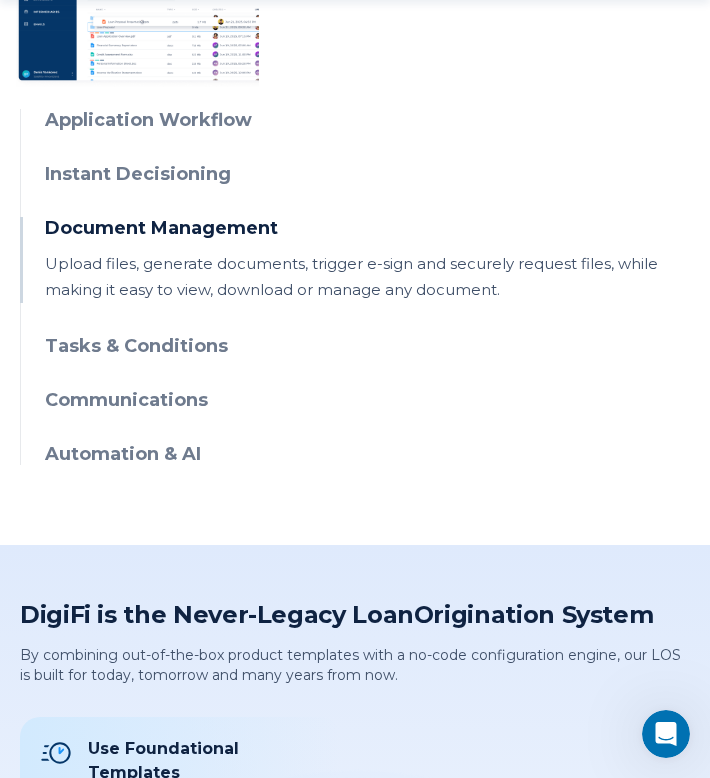 click on "Automation & AI" at bounding box center (367, 120) 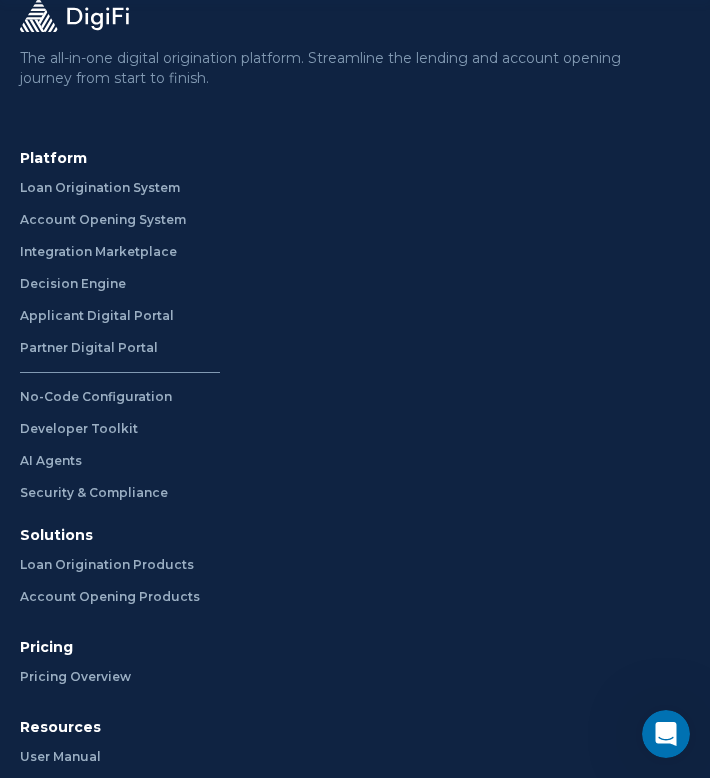 scroll, scrollTop: 4958, scrollLeft: 0, axis: vertical 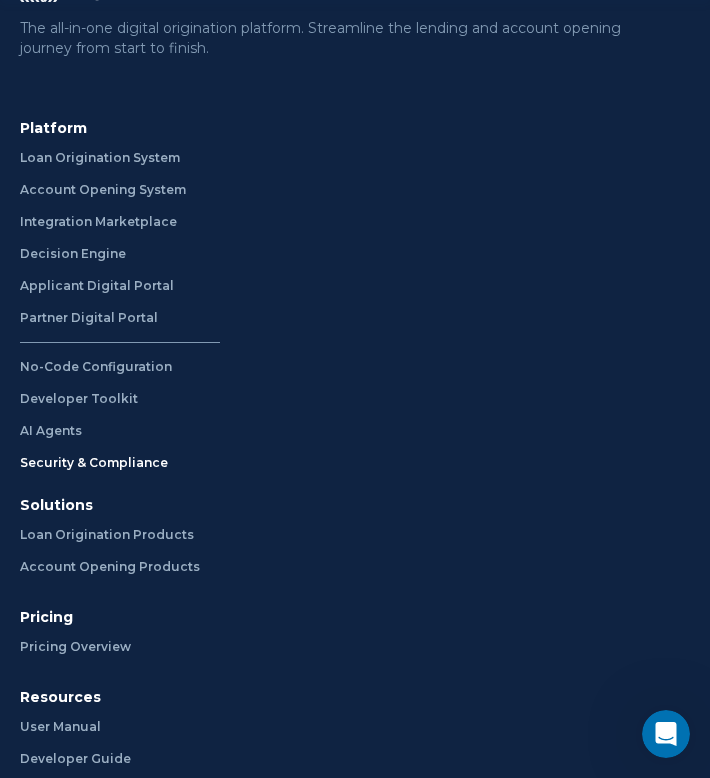 click on "Security & Compliance" at bounding box center (112, 463) 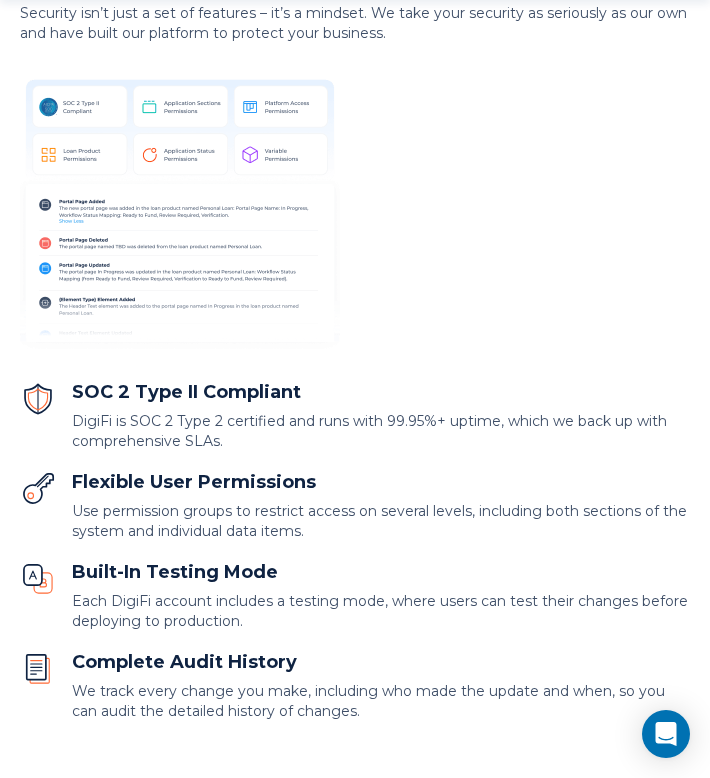 scroll, scrollTop: 816, scrollLeft: 0, axis: vertical 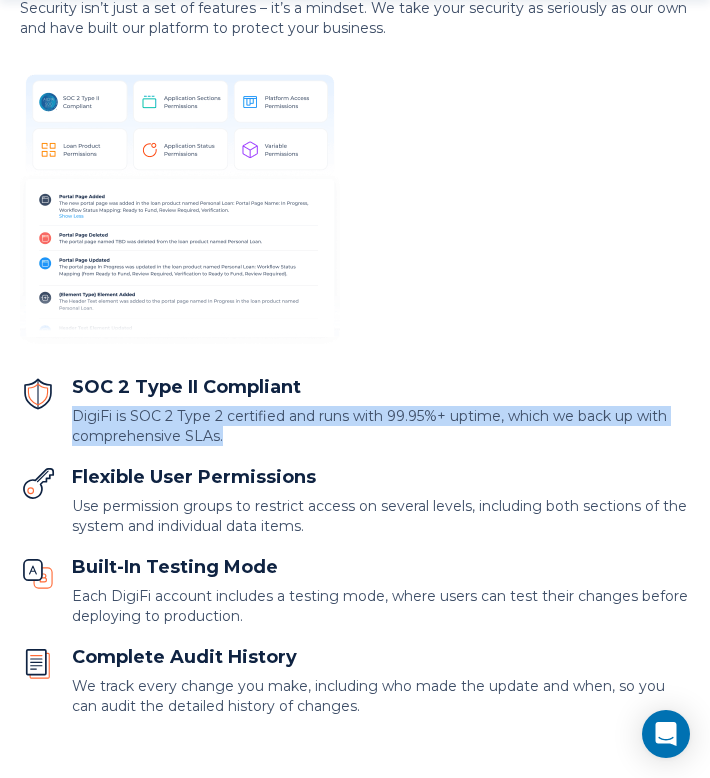 drag, startPoint x: 237, startPoint y: 437, endPoint x: 74, endPoint y: 417, distance: 164.22241 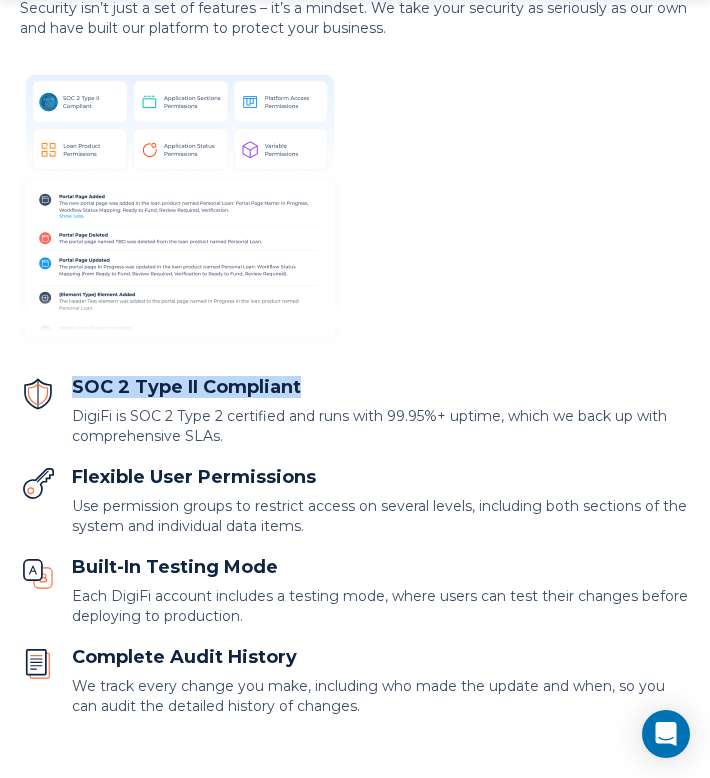 drag, startPoint x: 306, startPoint y: 386, endPoint x: 72, endPoint y: 387, distance: 234.00214 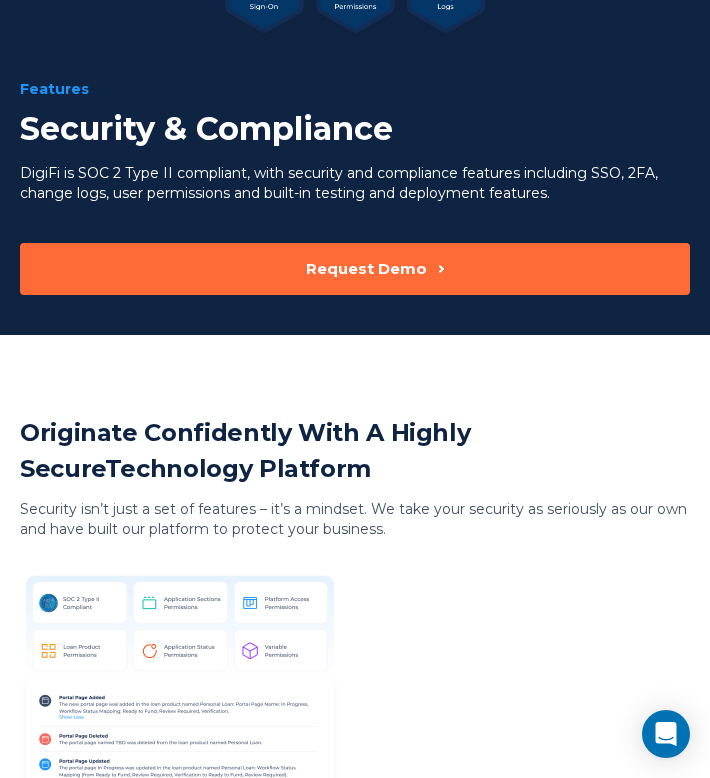 scroll, scrollTop: 0, scrollLeft: 0, axis: both 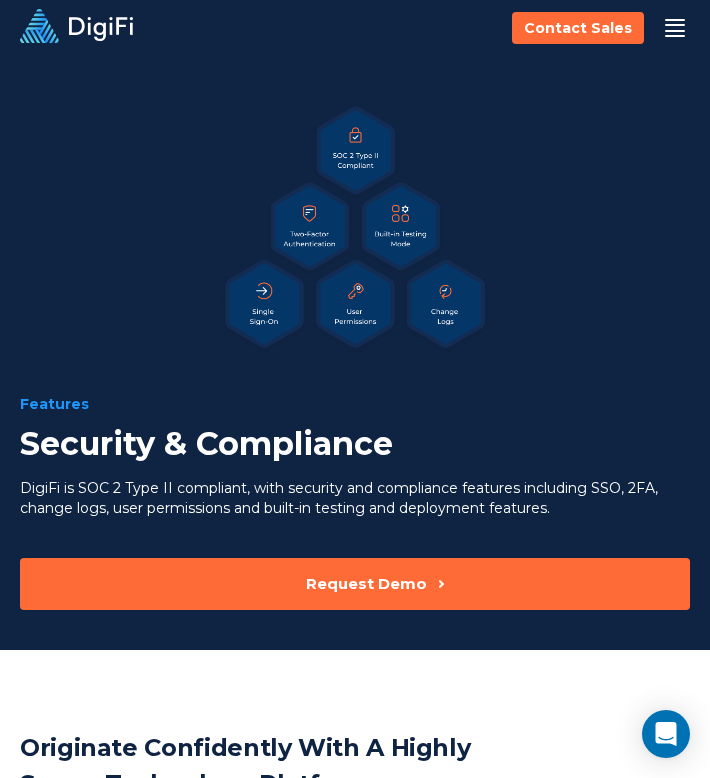 click at bounding box center (675, 31) 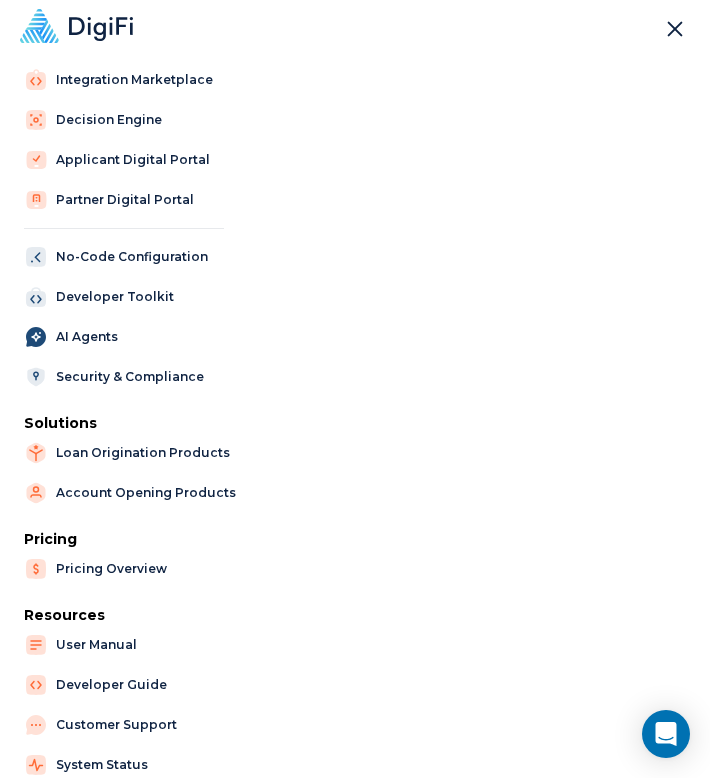 scroll, scrollTop: 121, scrollLeft: 0, axis: vertical 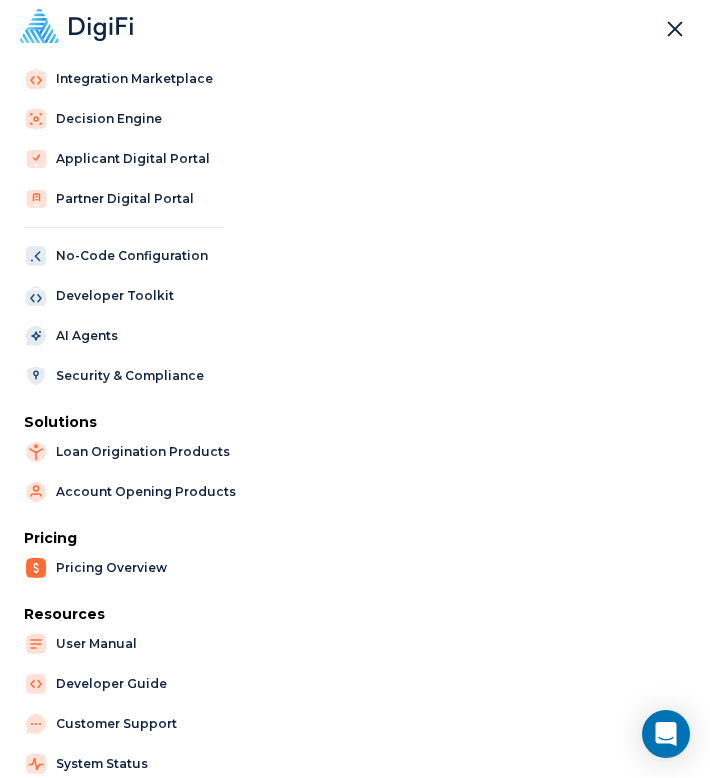 click on "Pricing Overview" at bounding box center [116, 568] 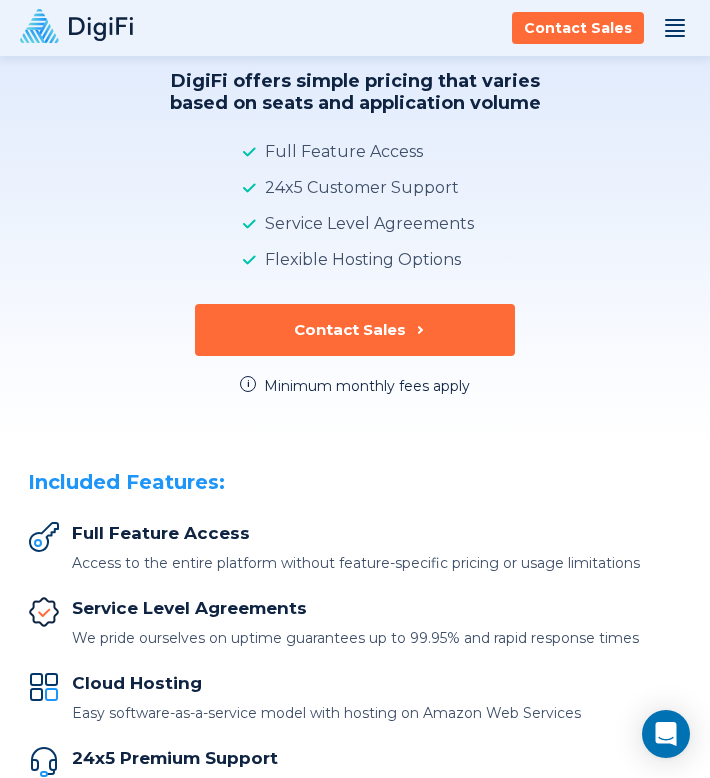 scroll, scrollTop: 179, scrollLeft: 0, axis: vertical 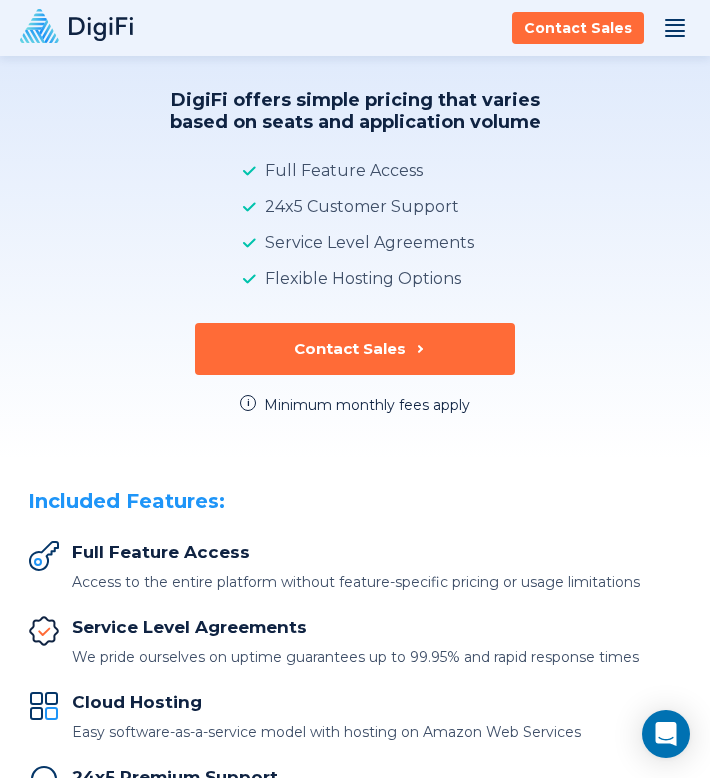 click on "Minimum monthly fees apply" at bounding box center (367, 405) 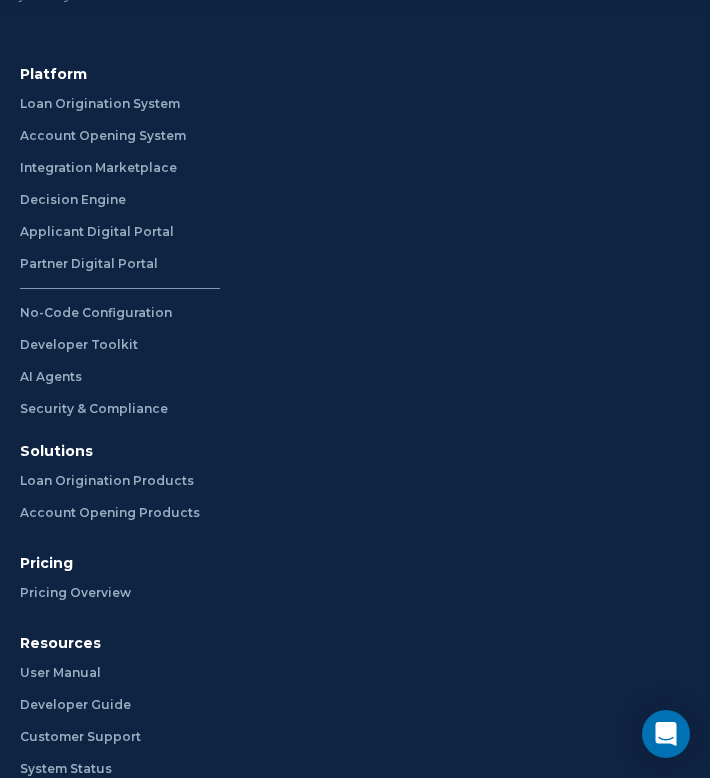 scroll, scrollTop: 2134, scrollLeft: 0, axis: vertical 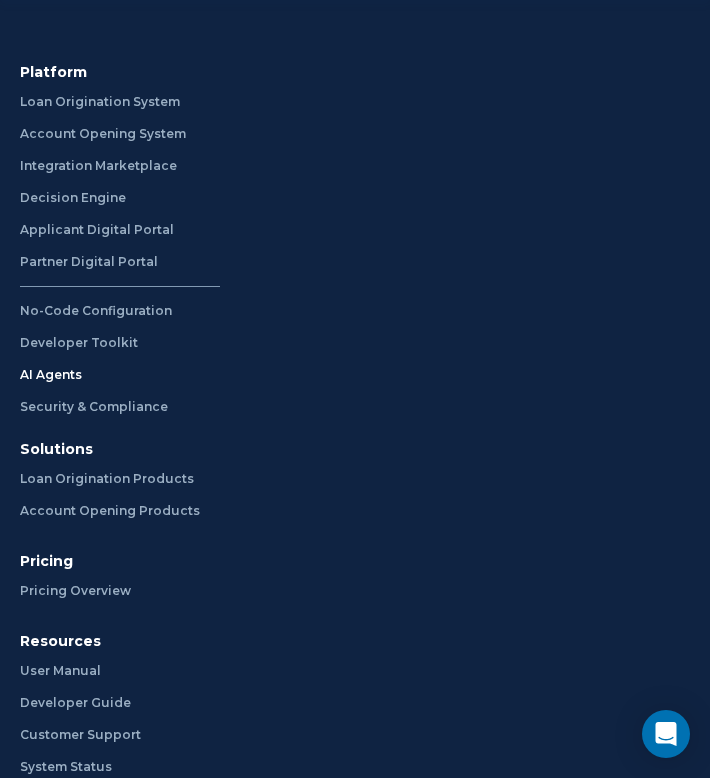 click on "AI Agents" at bounding box center [112, 375] 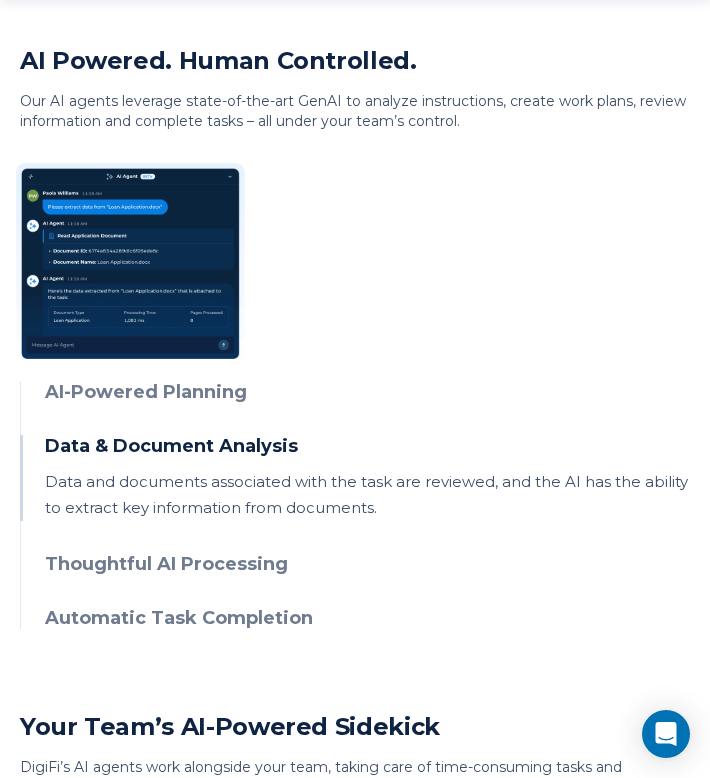 scroll, scrollTop: 0, scrollLeft: 0, axis: both 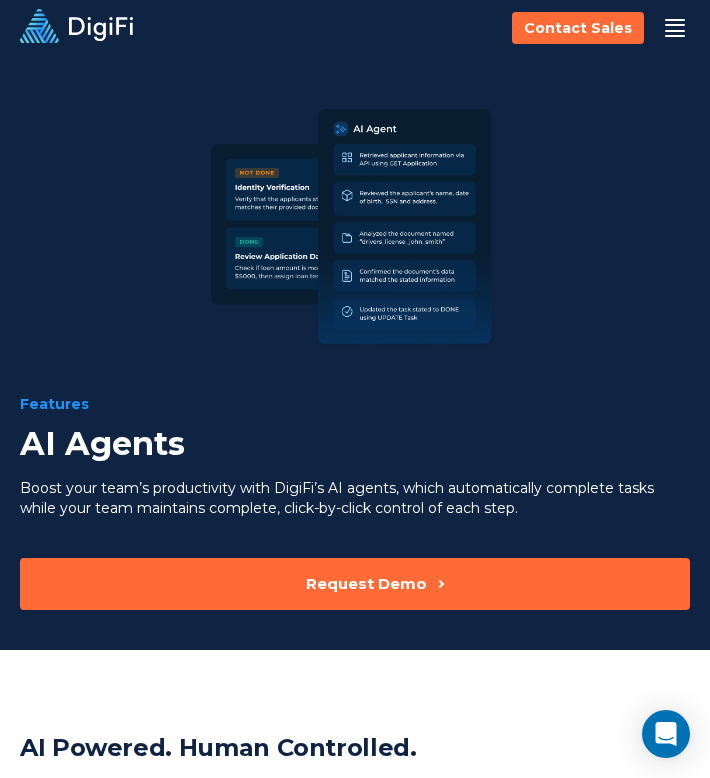 click at bounding box center (675, 28) 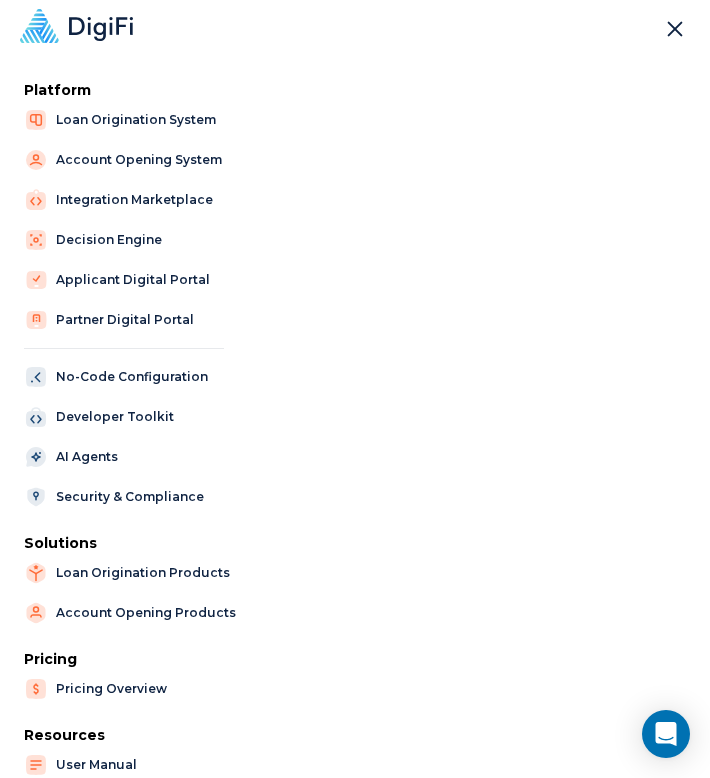click at bounding box center (675, 29) 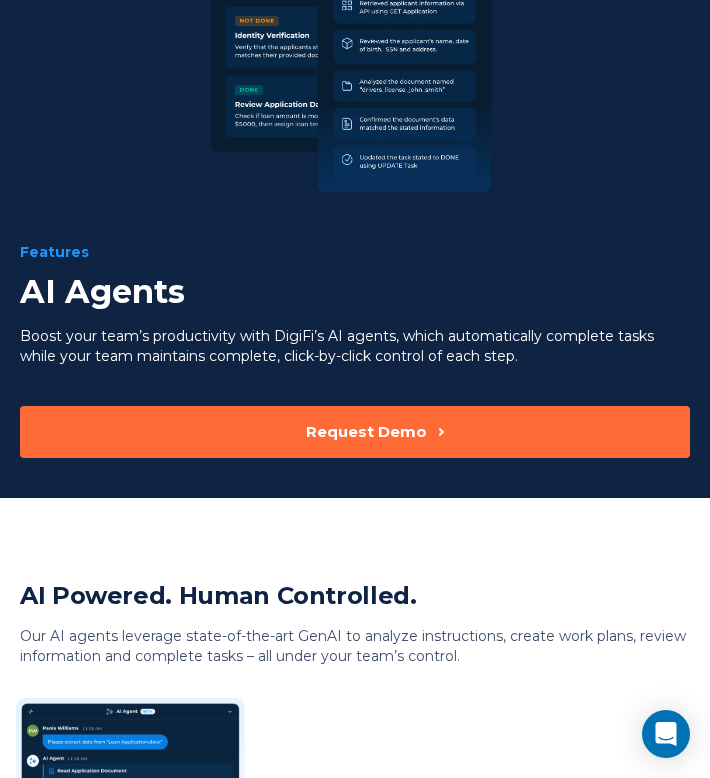 scroll, scrollTop: 0, scrollLeft: 0, axis: both 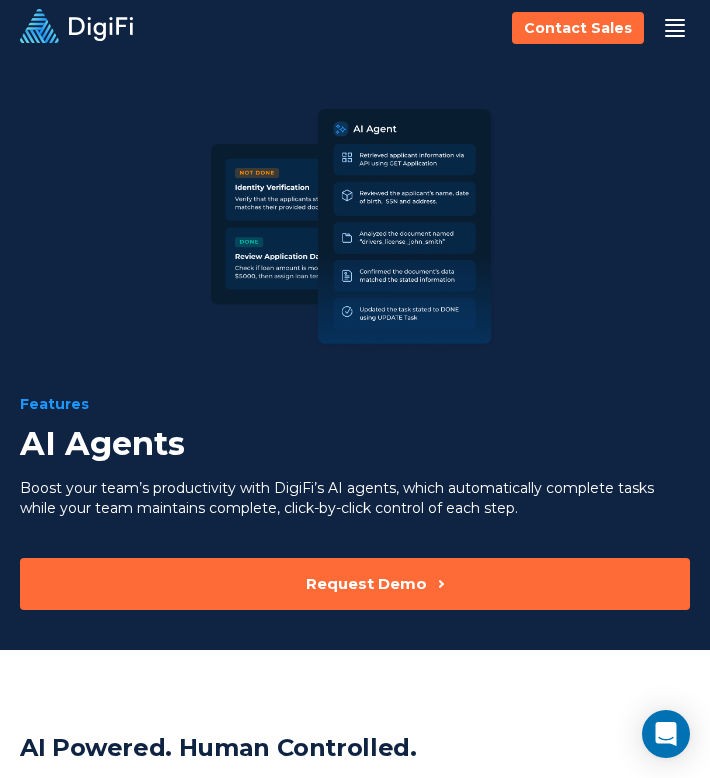 click at bounding box center [675, 28] 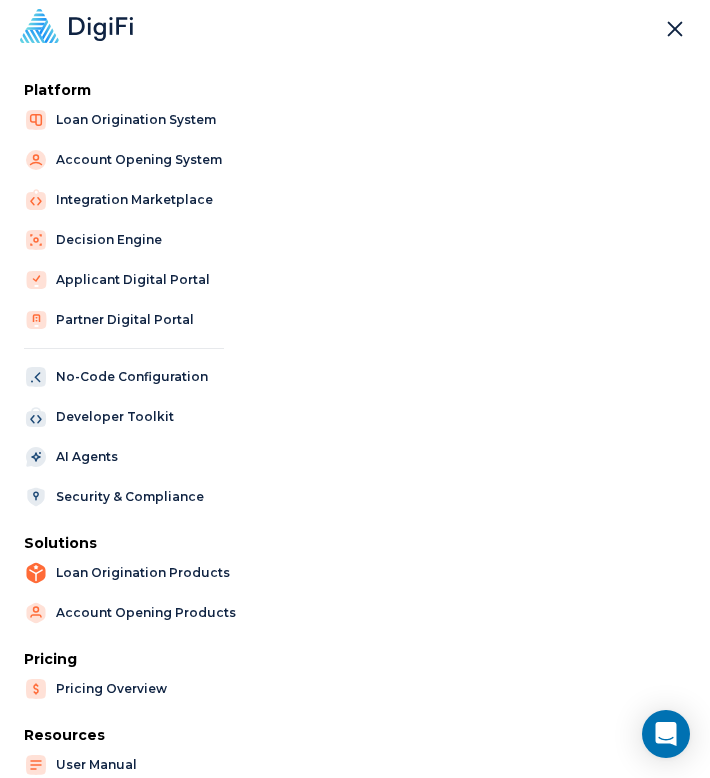 click on "Loan Origination Products" at bounding box center [127, 573] 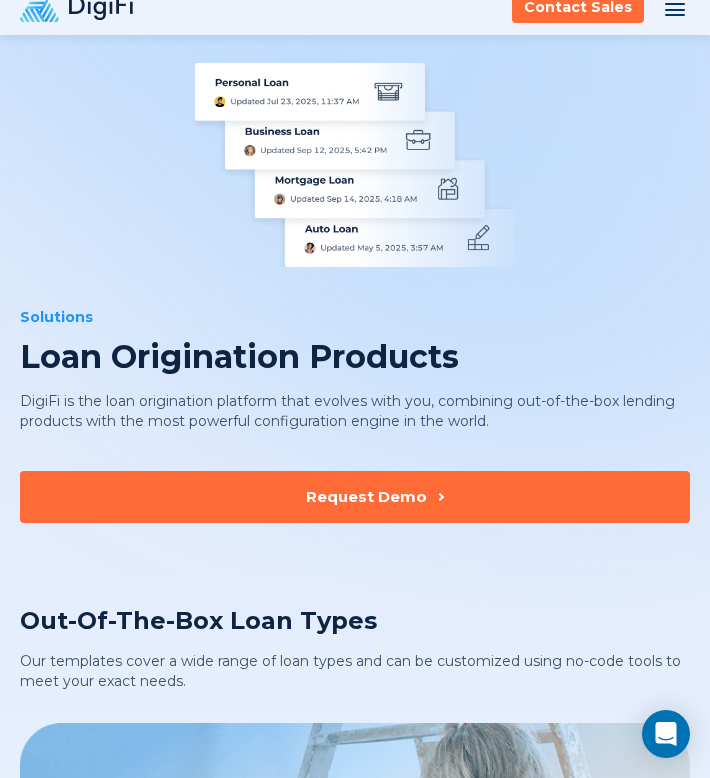 scroll, scrollTop: 0, scrollLeft: 0, axis: both 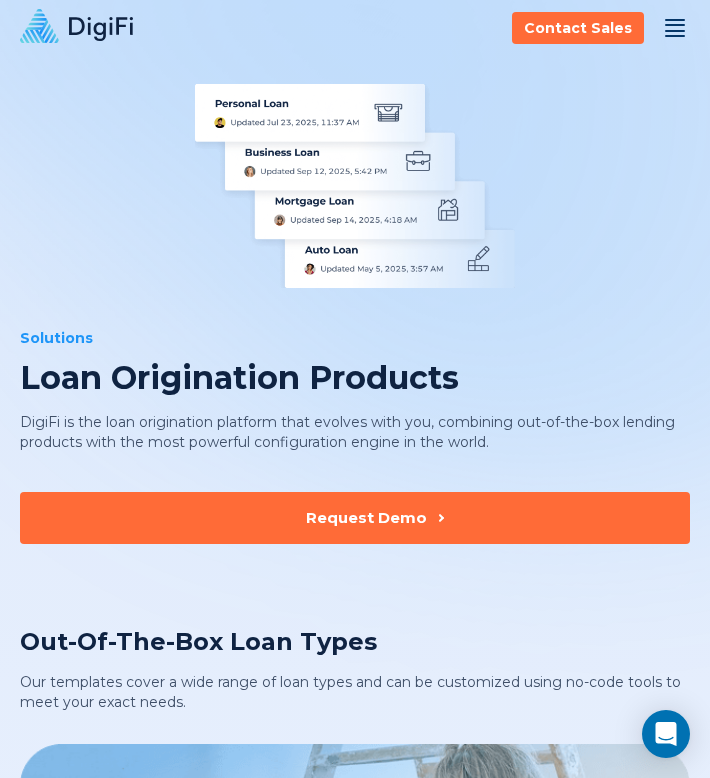 click at bounding box center [675, 25] 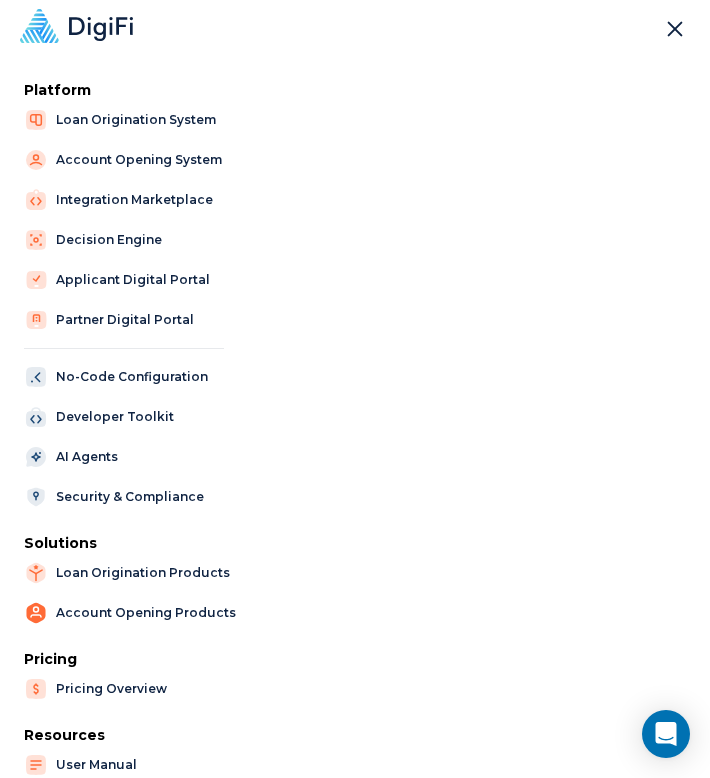 click on "Account Opening Products" at bounding box center [130, 613] 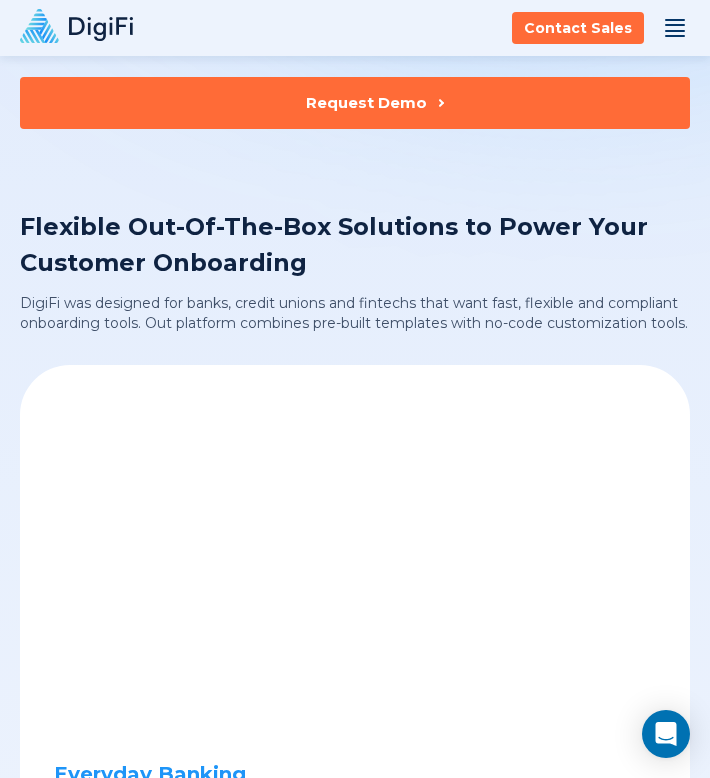 scroll, scrollTop: 0, scrollLeft: 0, axis: both 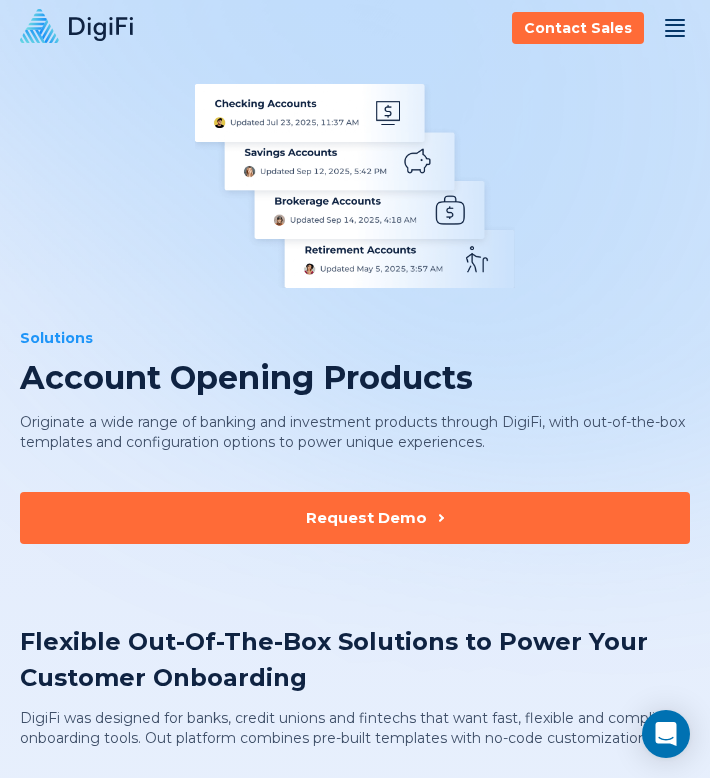 click at bounding box center [675, 28] 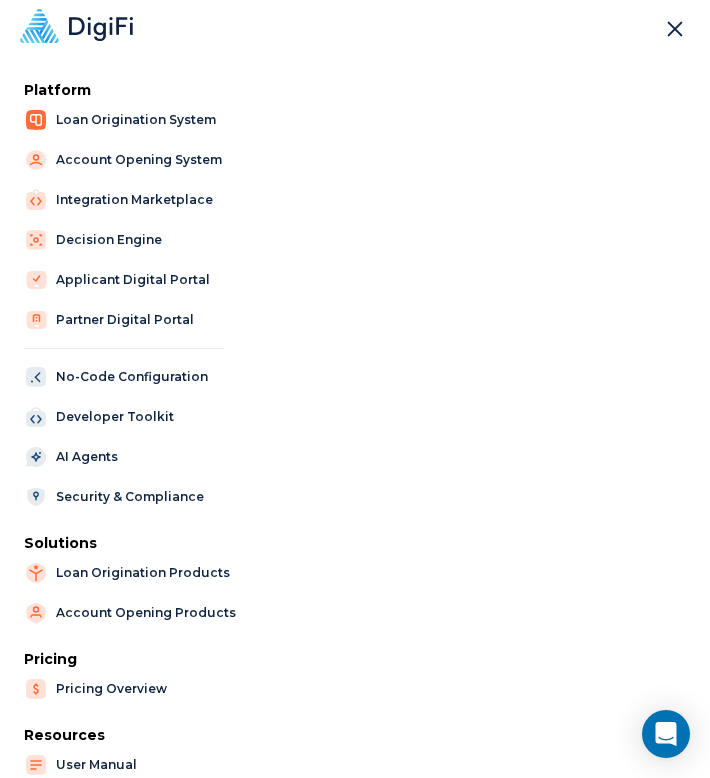 click on "Loan Origination System" at bounding box center (120, 120) 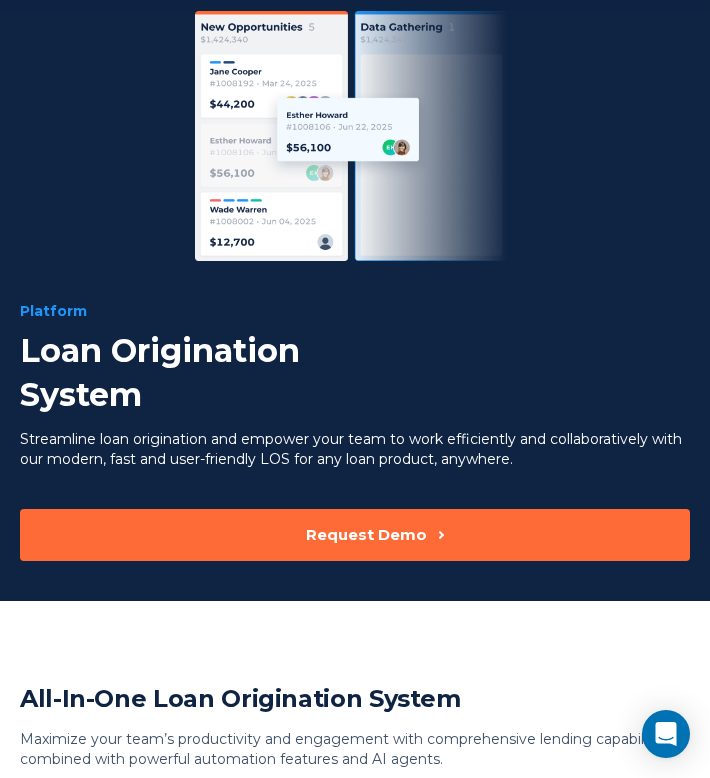 scroll, scrollTop: 0, scrollLeft: 0, axis: both 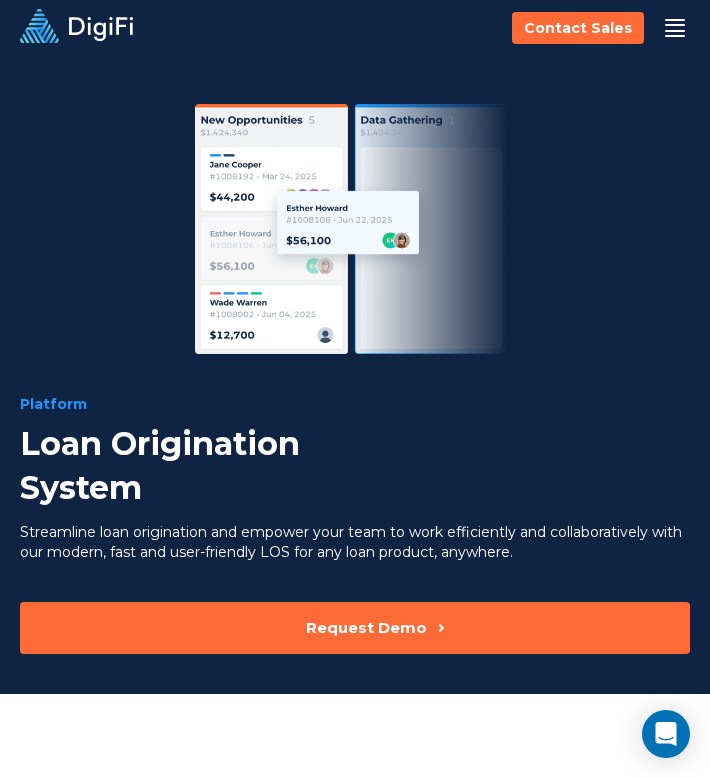 click at bounding box center [675, 28] 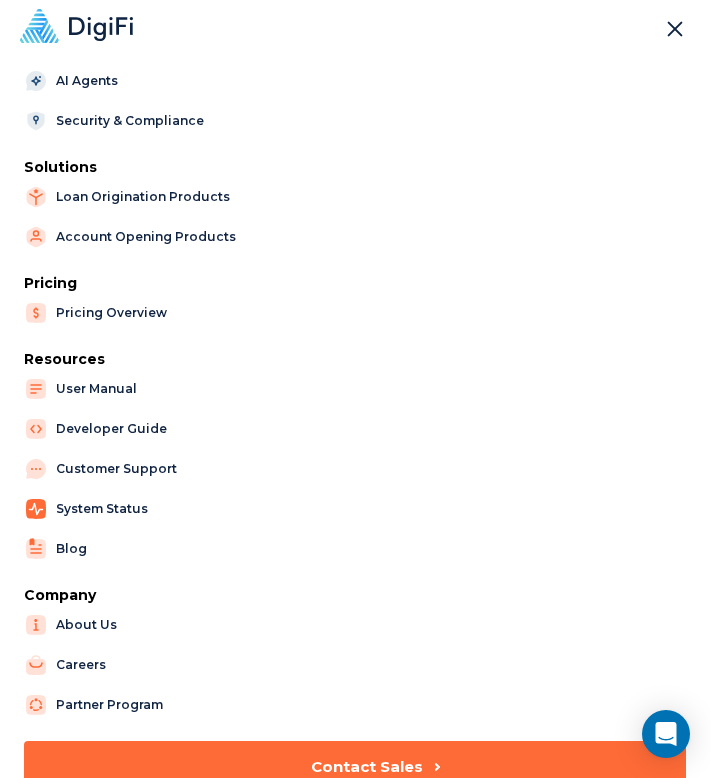 scroll, scrollTop: 380, scrollLeft: 0, axis: vertical 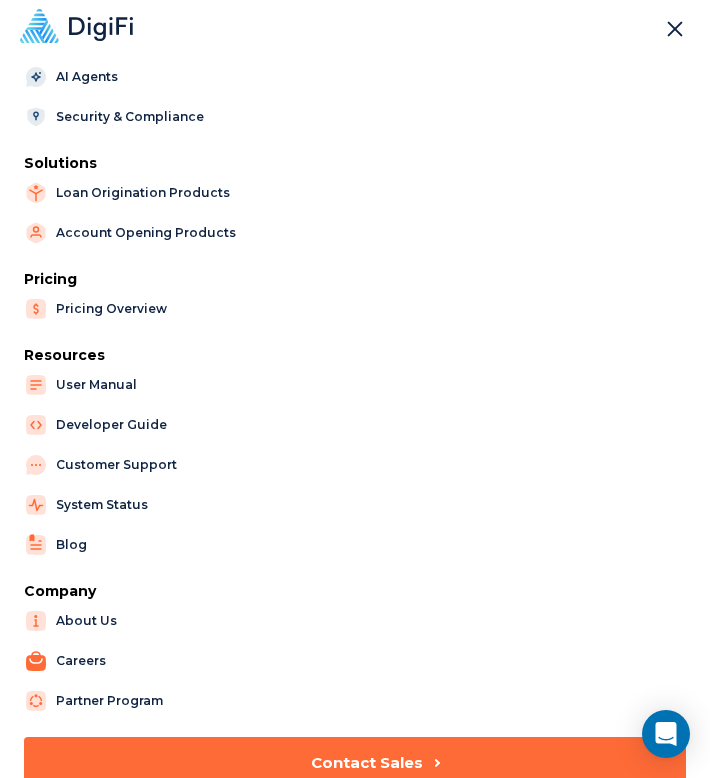 click on "Careers" at bounding box center (116, 661) 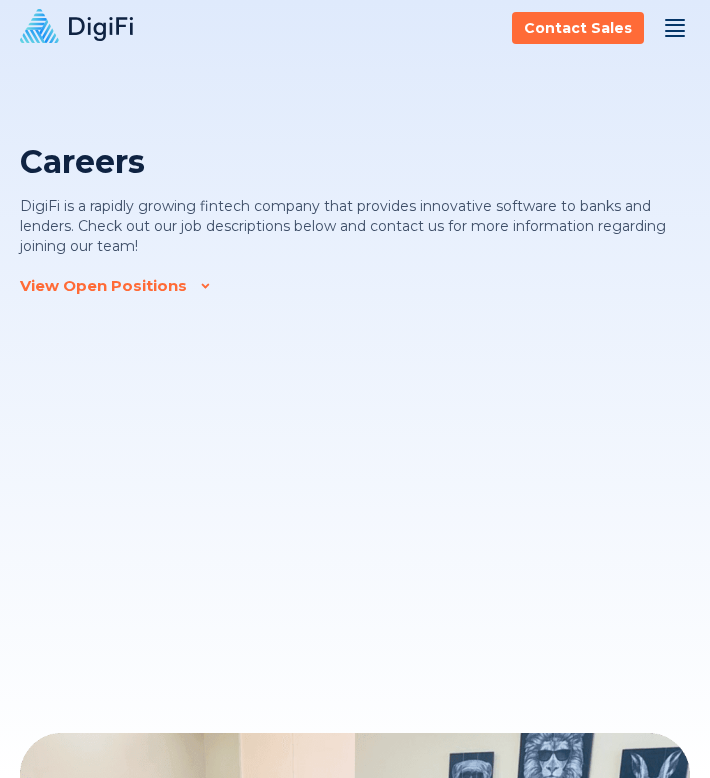 scroll, scrollTop: 0, scrollLeft: 0, axis: both 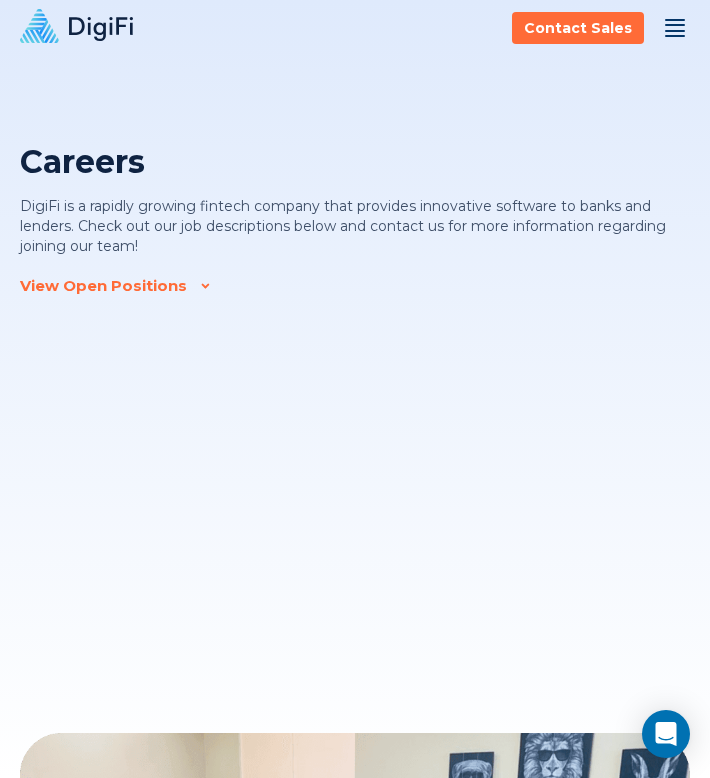 click on "View Open Positions" at bounding box center [103, 286] 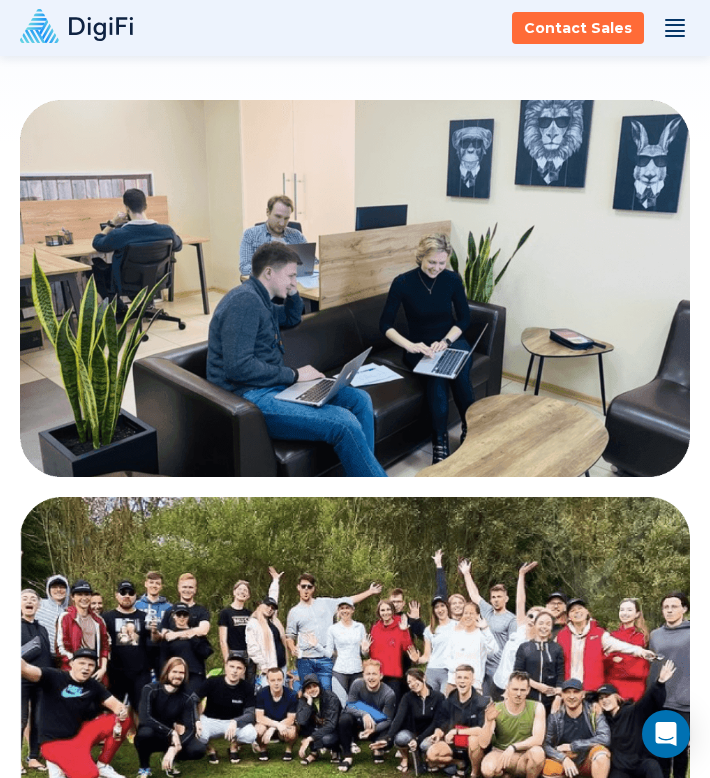 scroll, scrollTop: 0, scrollLeft: 0, axis: both 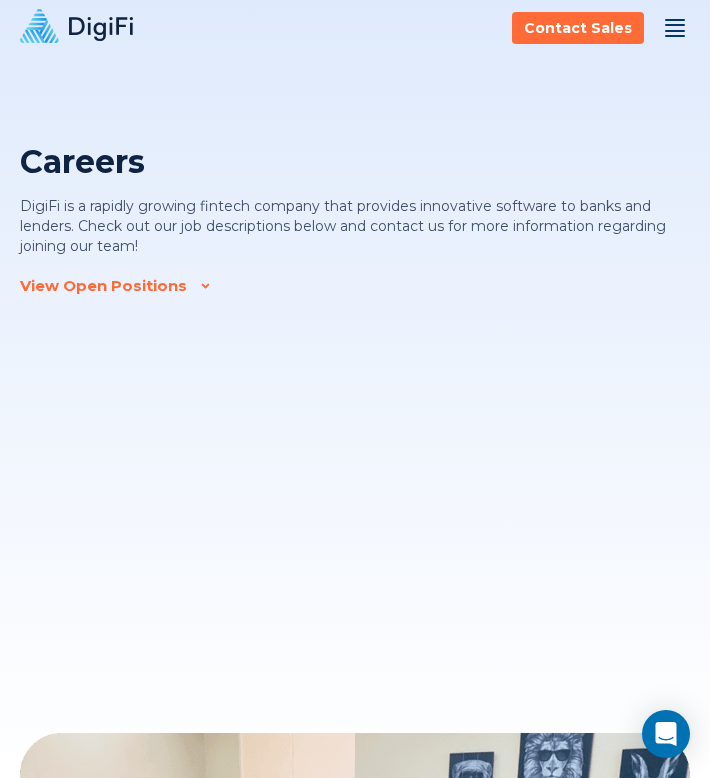 click at bounding box center (675, 28) 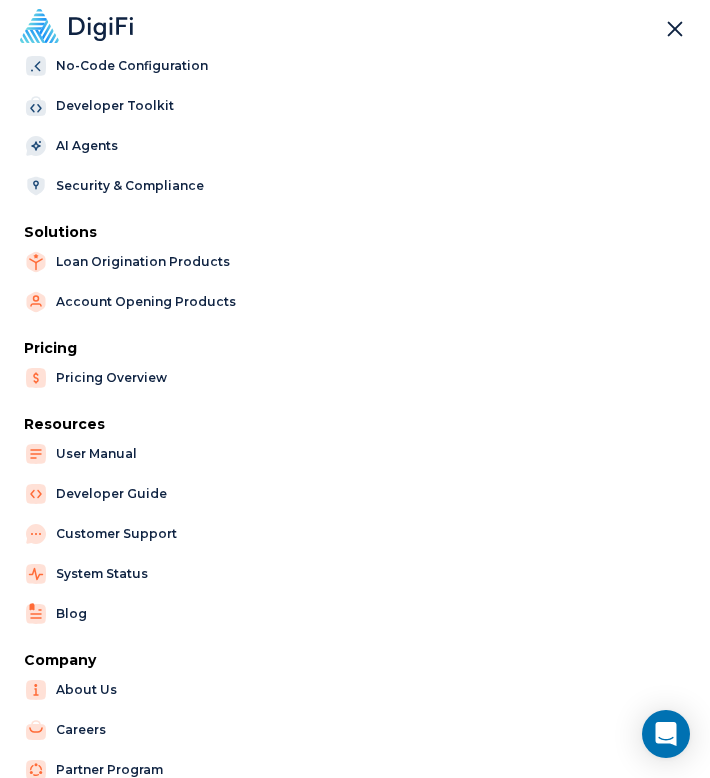 scroll, scrollTop: 483, scrollLeft: 0, axis: vertical 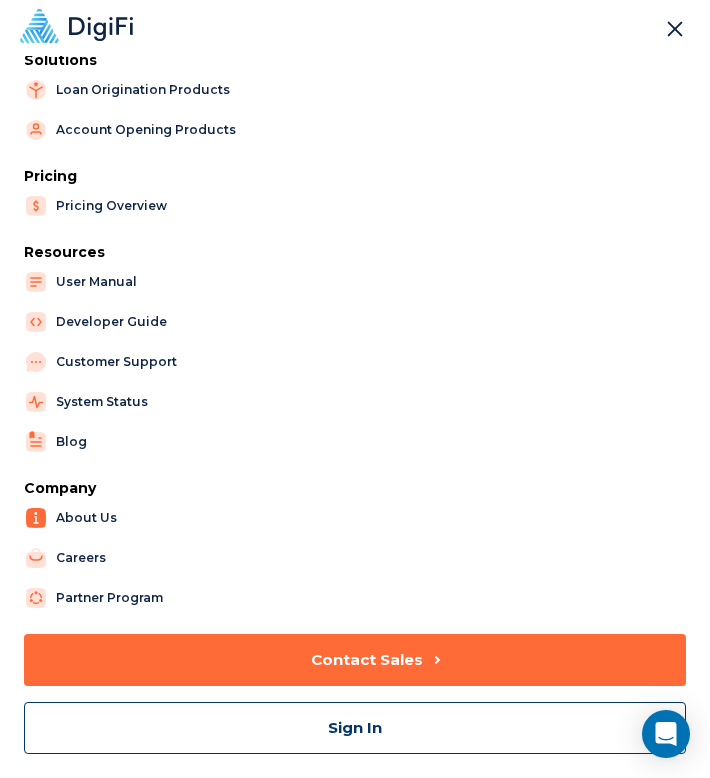 click on "About Us" at bounding box center [116, 518] 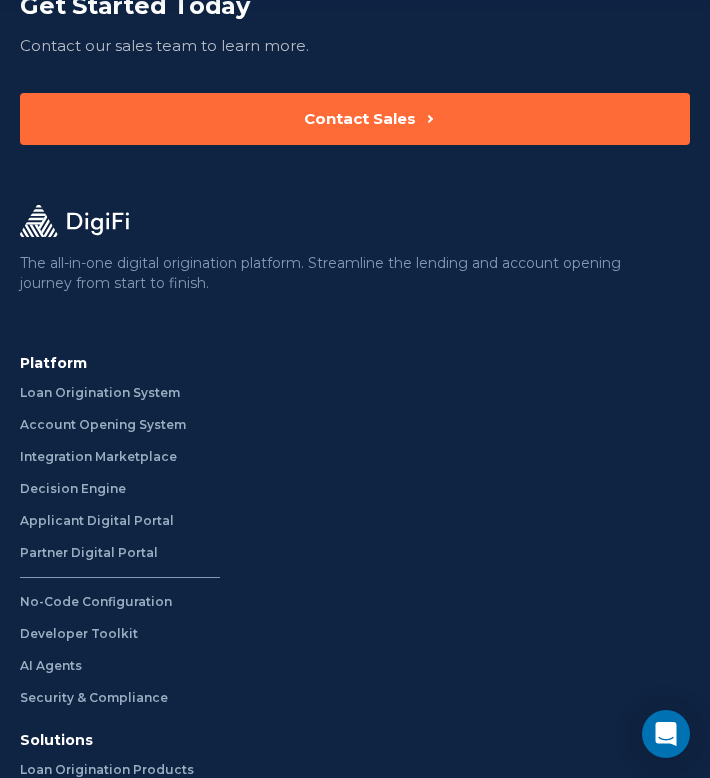 scroll, scrollTop: 3199, scrollLeft: 0, axis: vertical 